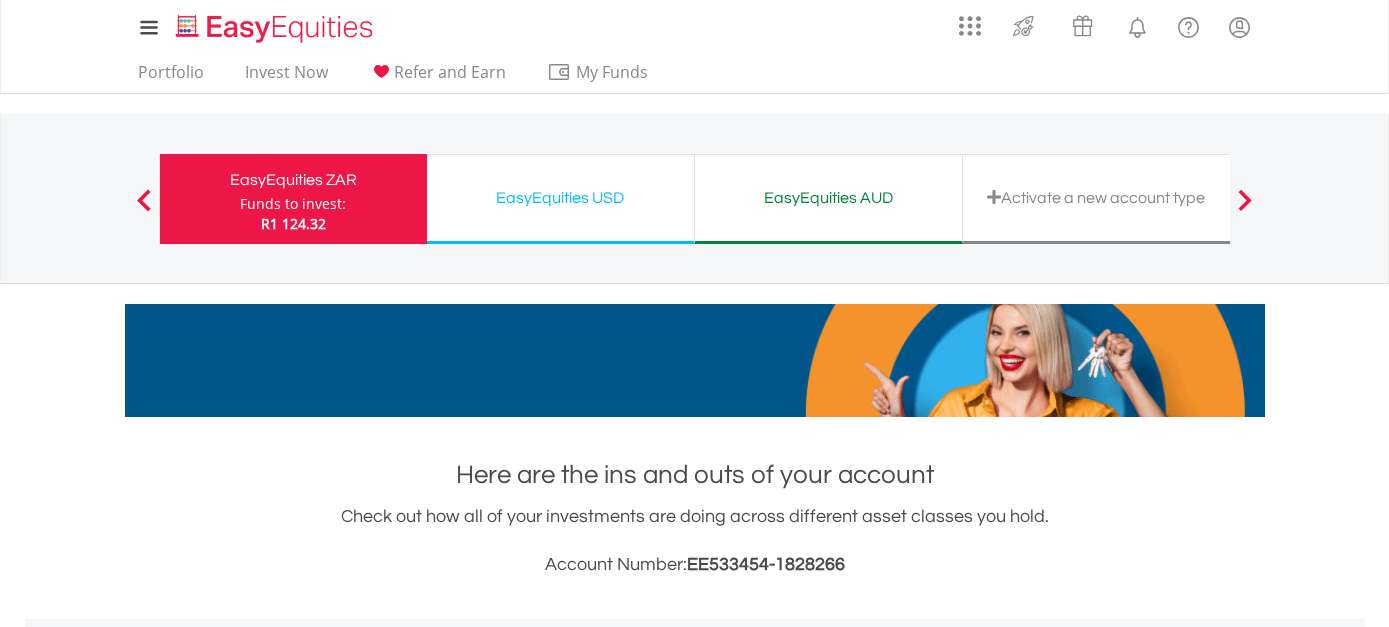 scroll, scrollTop: 960, scrollLeft: 0, axis: vertical 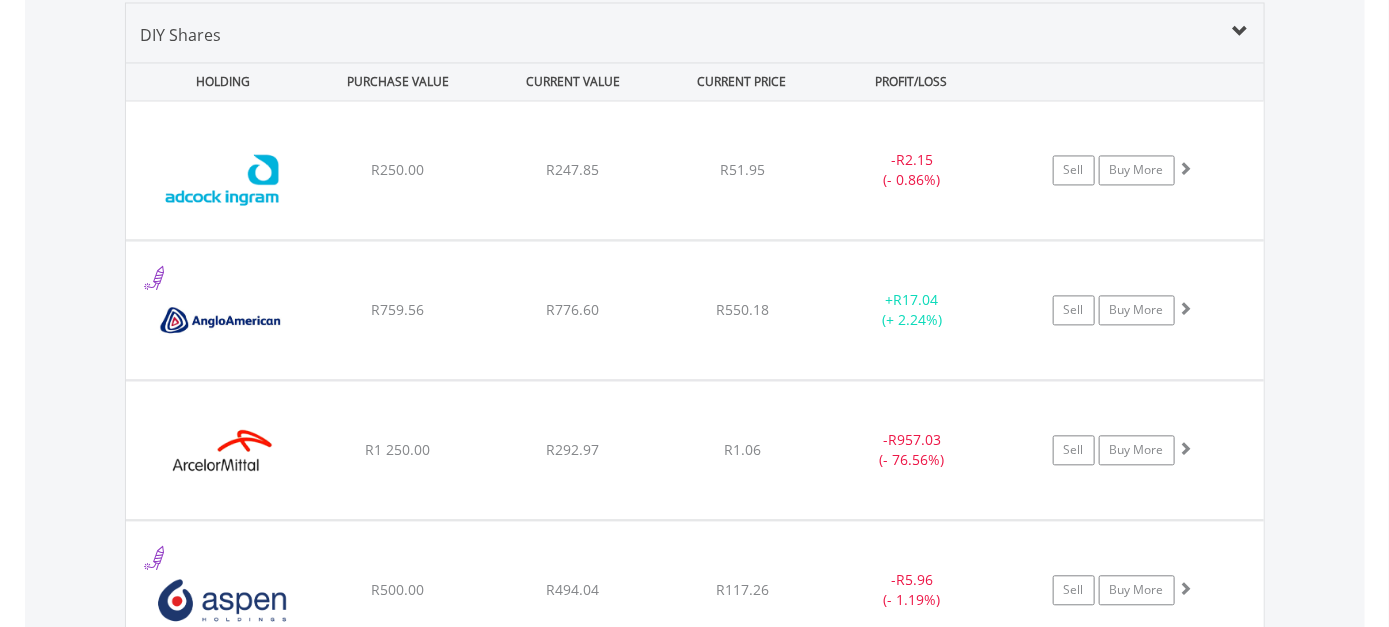 drag, startPoint x: 1387, startPoint y: 288, endPoint x: 1396, endPoint y: 283, distance: 10.29563 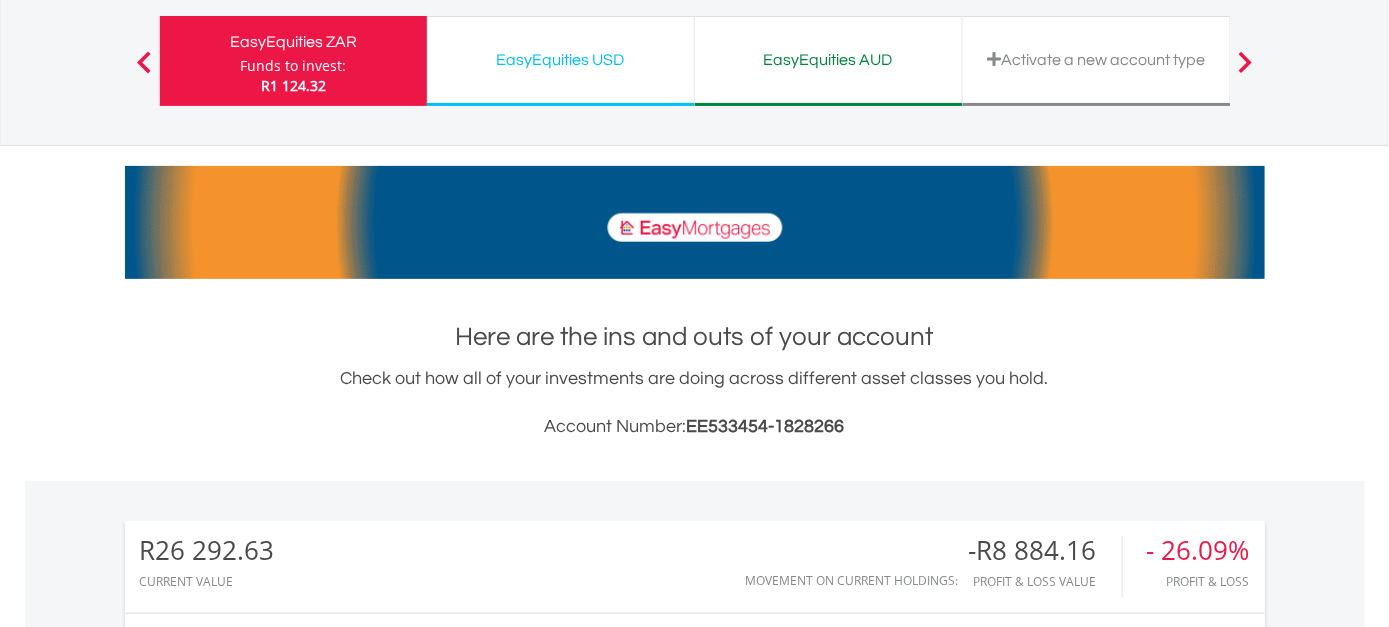 scroll, scrollTop: 0, scrollLeft: 0, axis: both 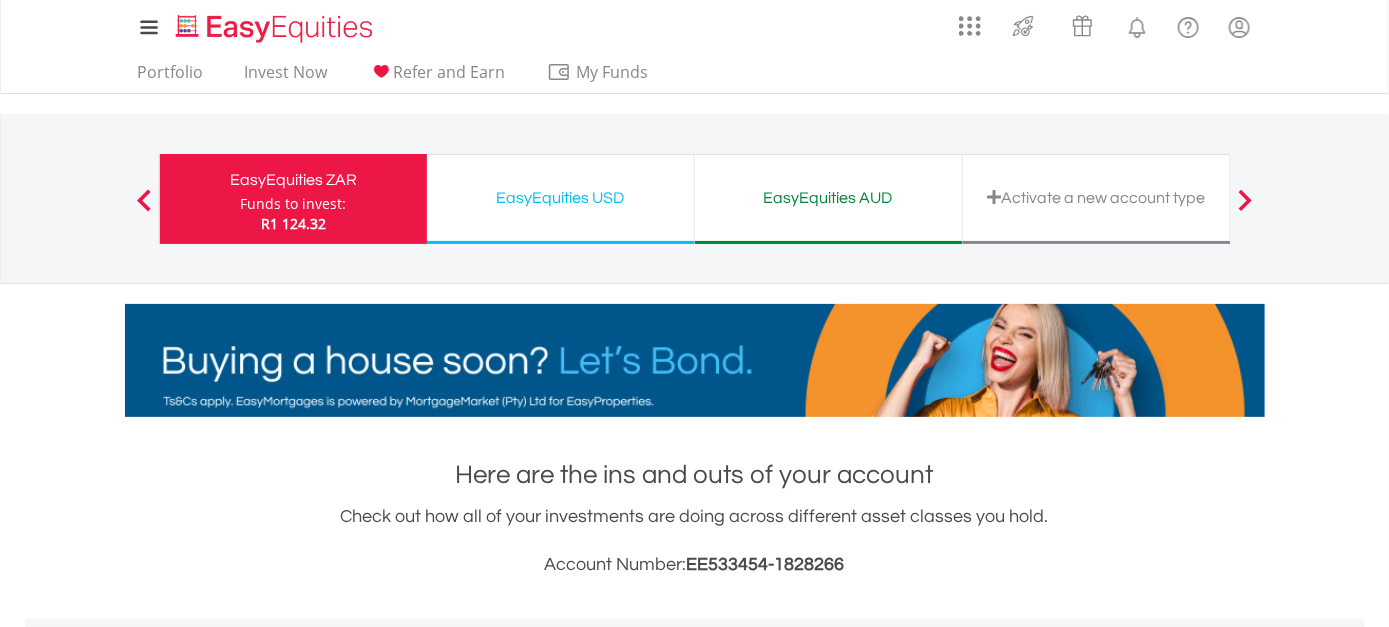 click on "EasyEquities USD
Funds to invest:
R1 124.32" at bounding box center (561, 199) 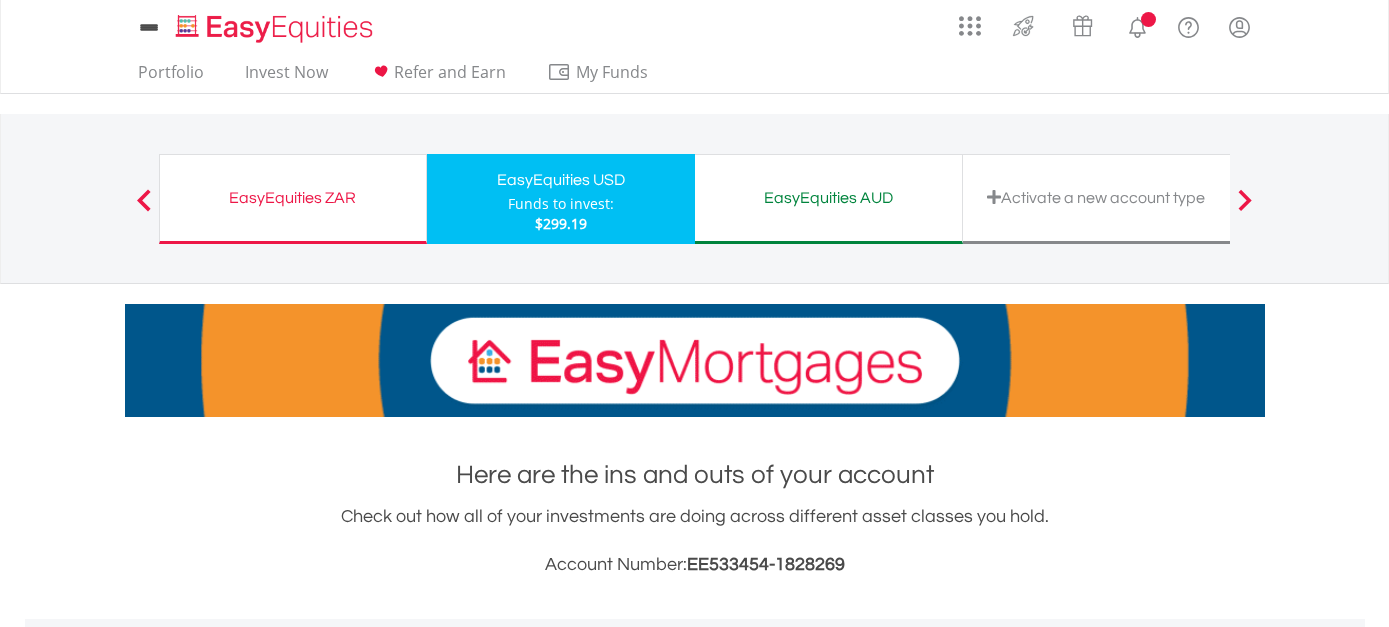 scroll, scrollTop: 0, scrollLeft: 0, axis: both 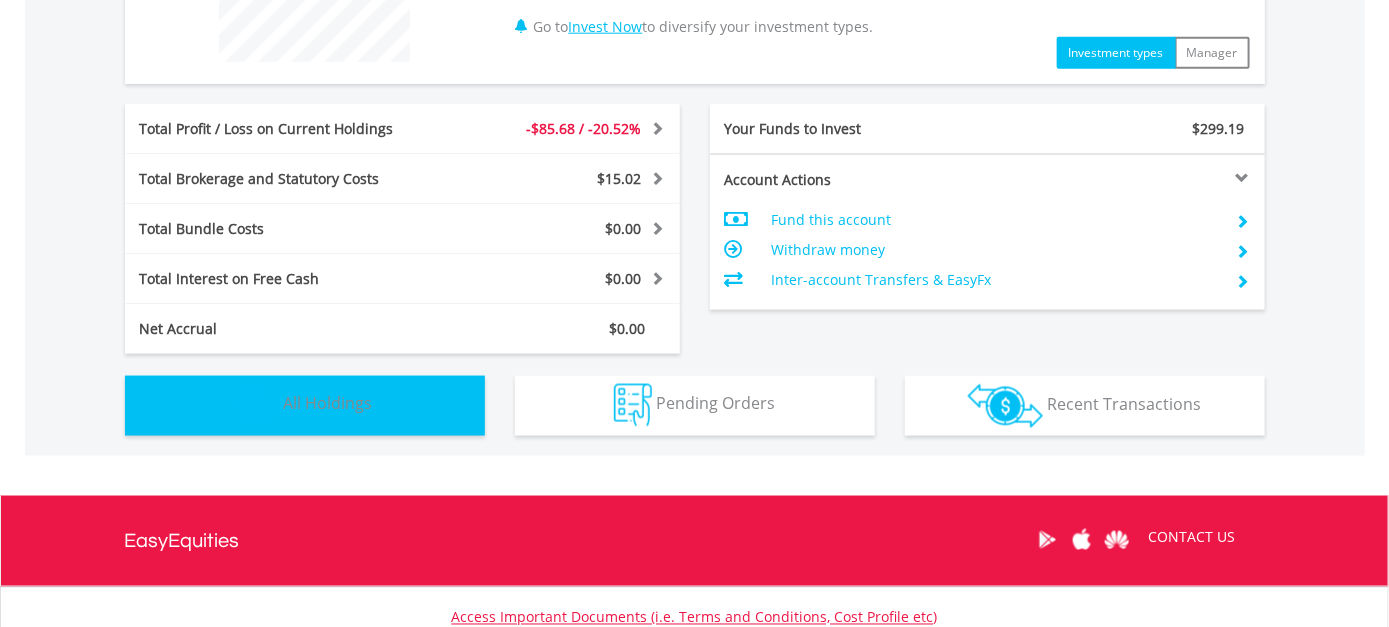 click on "All Holdings" at bounding box center (328, 404) 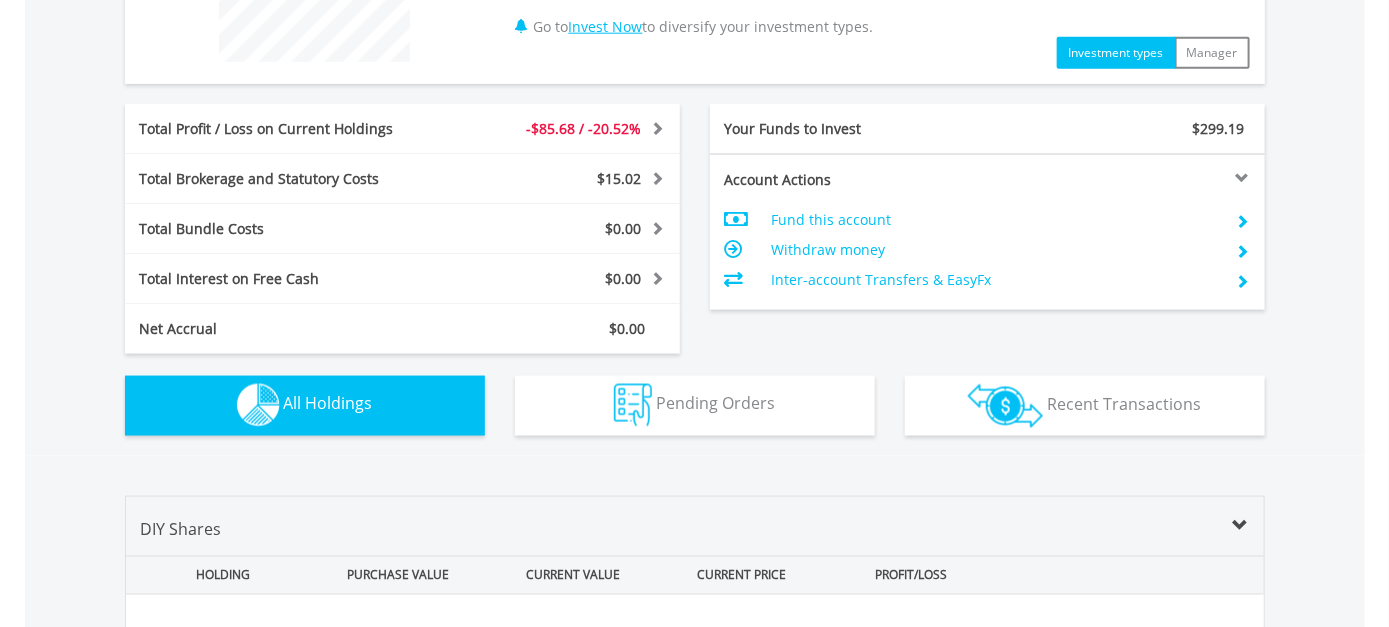 scroll, scrollTop: 1401, scrollLeft: 0, axis: vertical 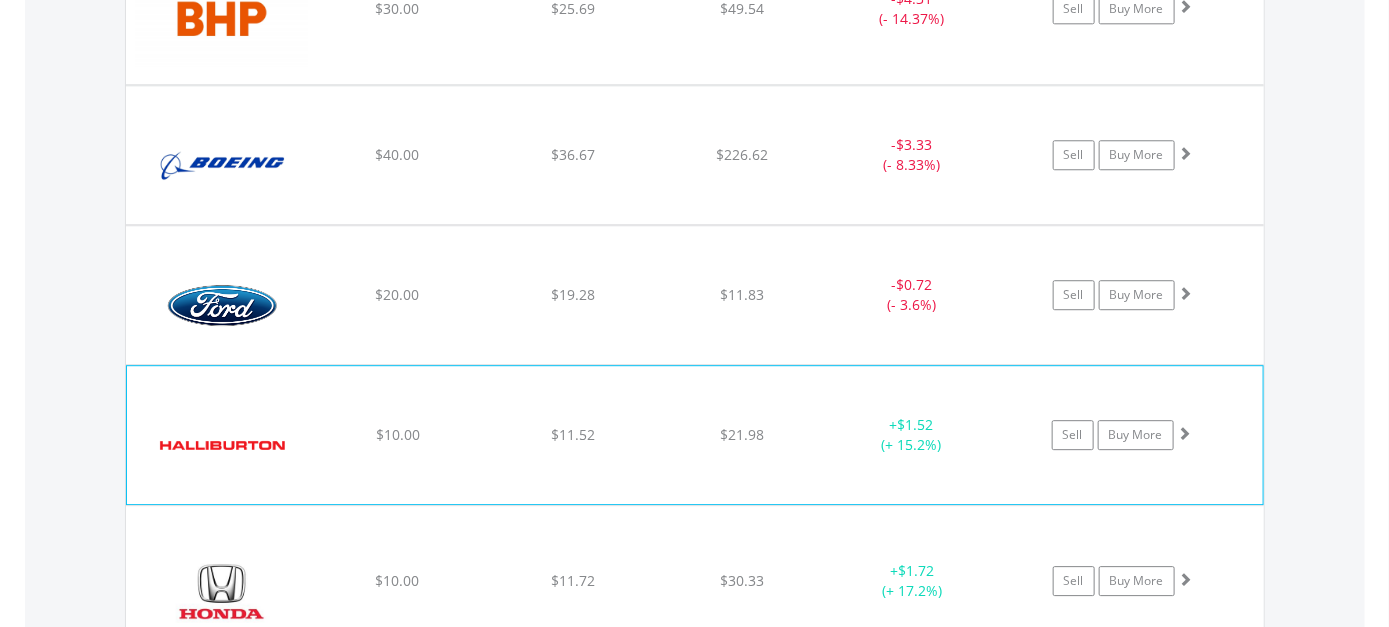 click at bounding box center [223, 445] 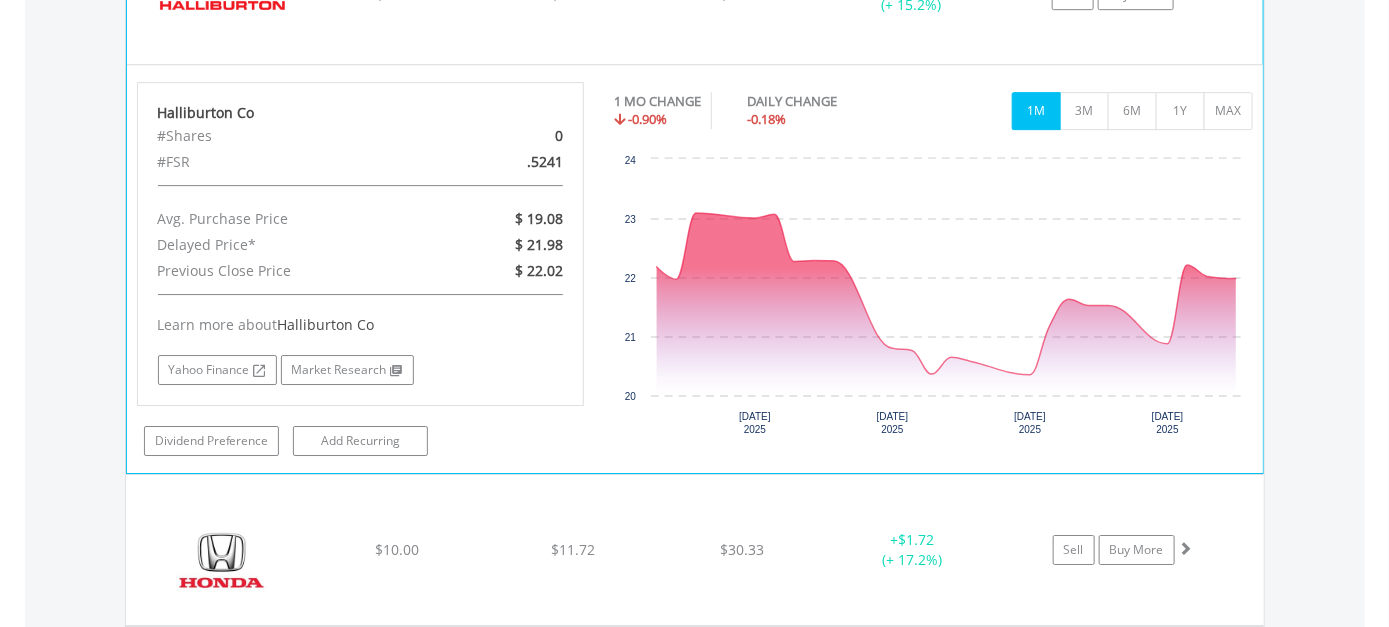 scroll, scrollTop: 2388, scrollLeft: 0, axis: vertical 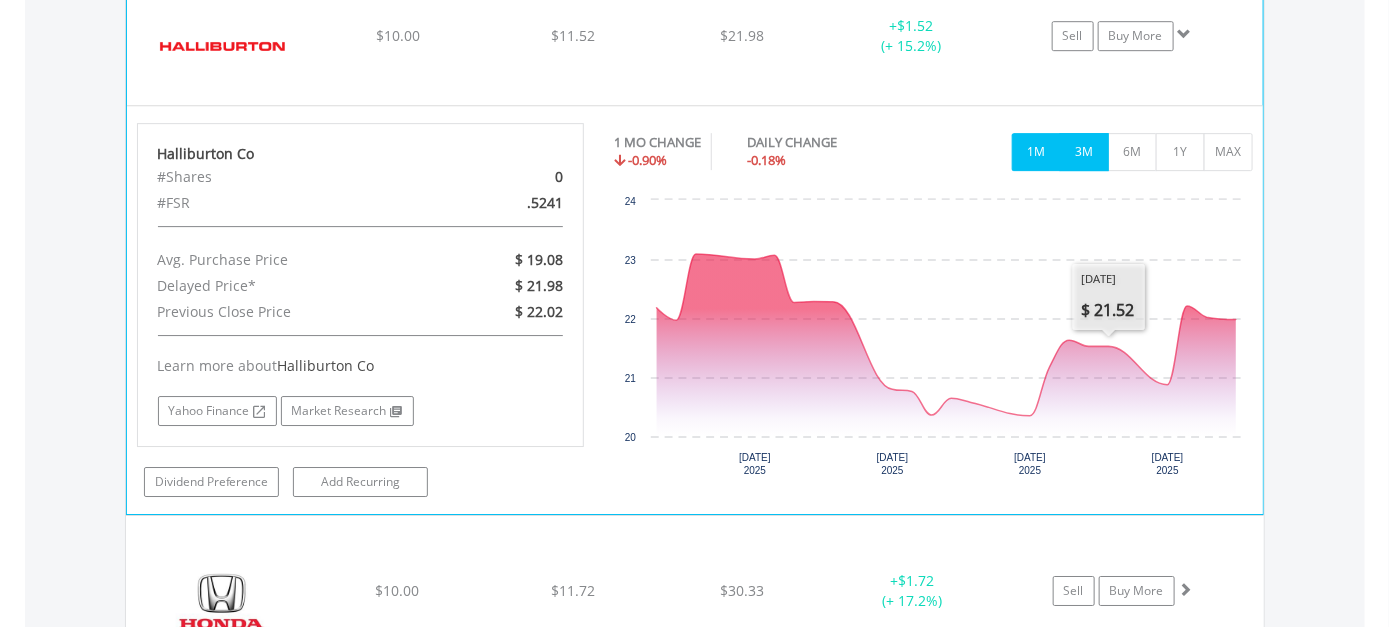 click on "3M" at bounding box center [1084, 152] 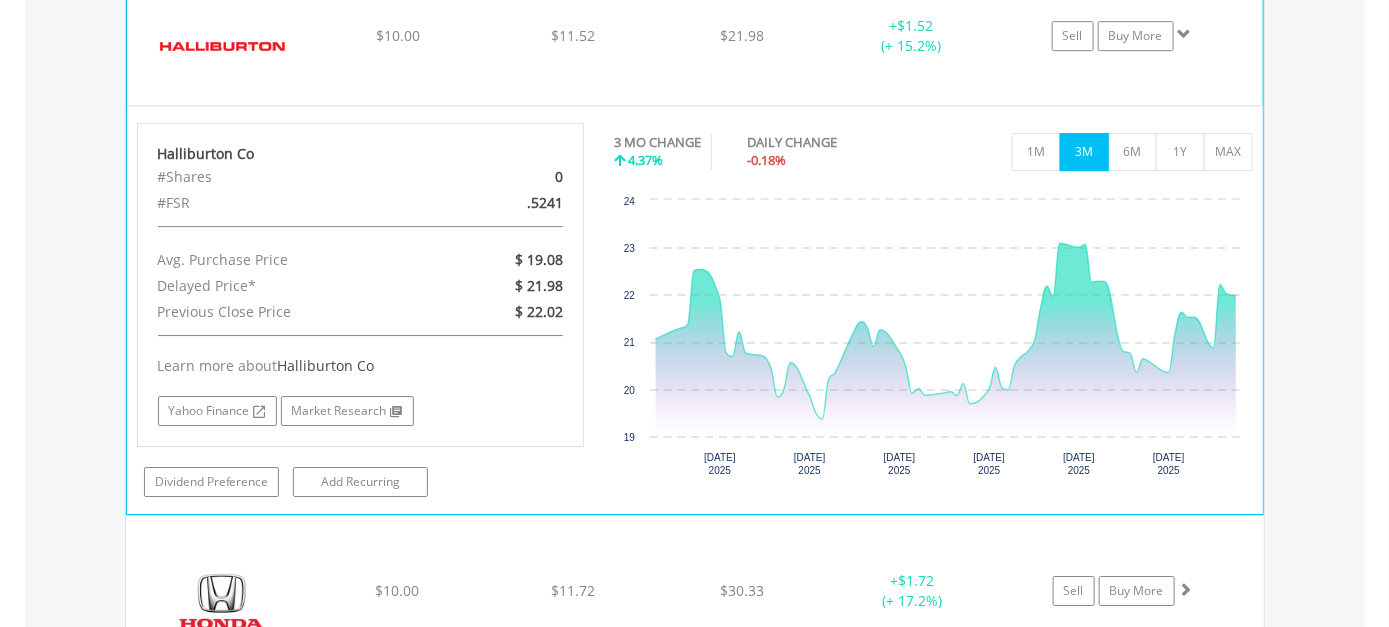 click at bounding box center (223, 46) 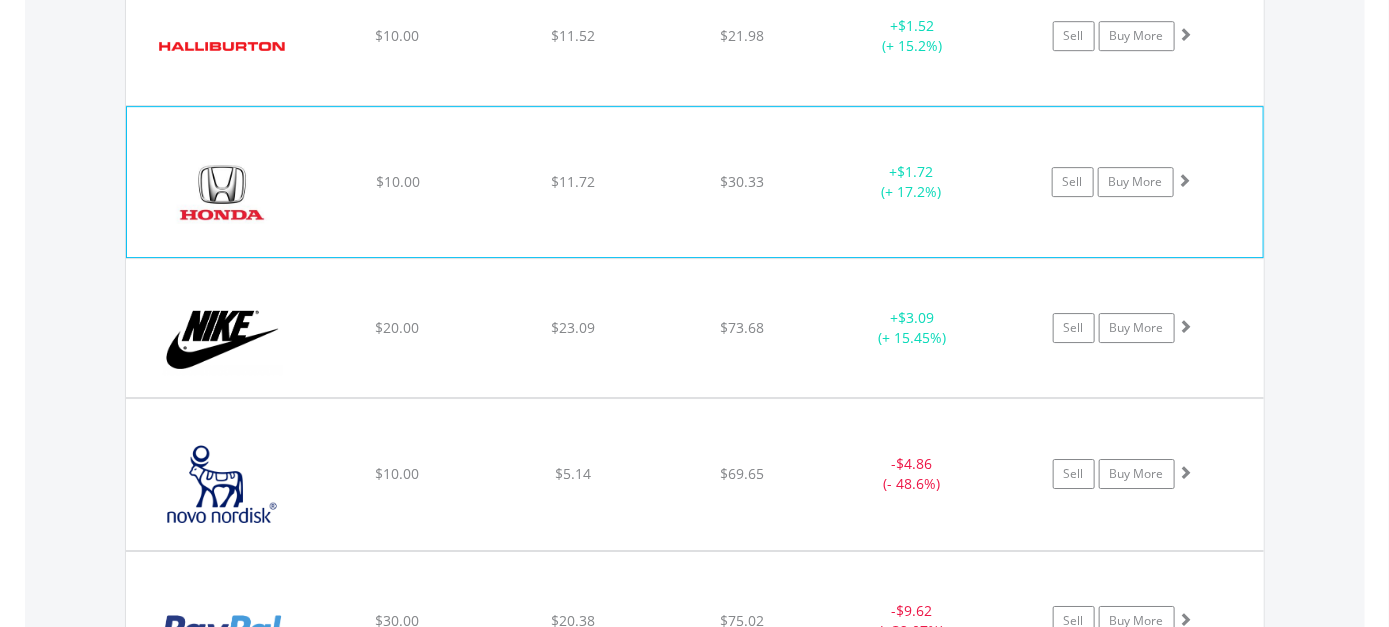 click at bounding box center [223, 192] 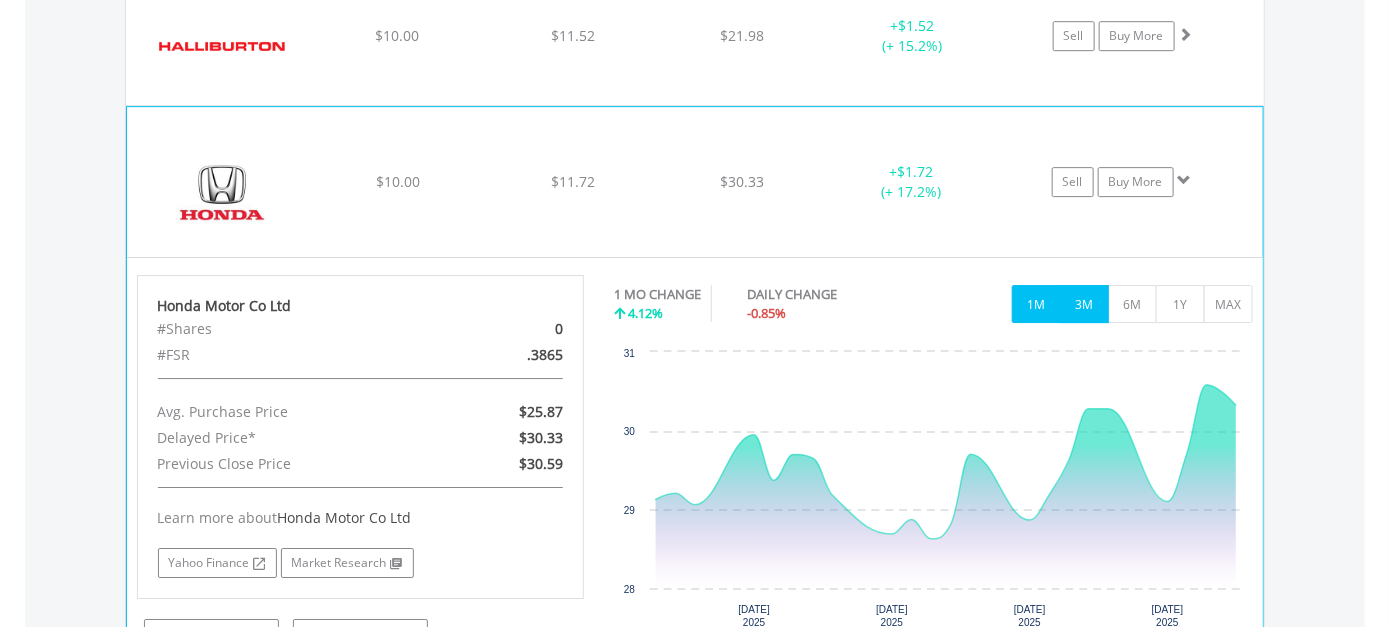 click on "3M" at bounding box center (1084, 304) 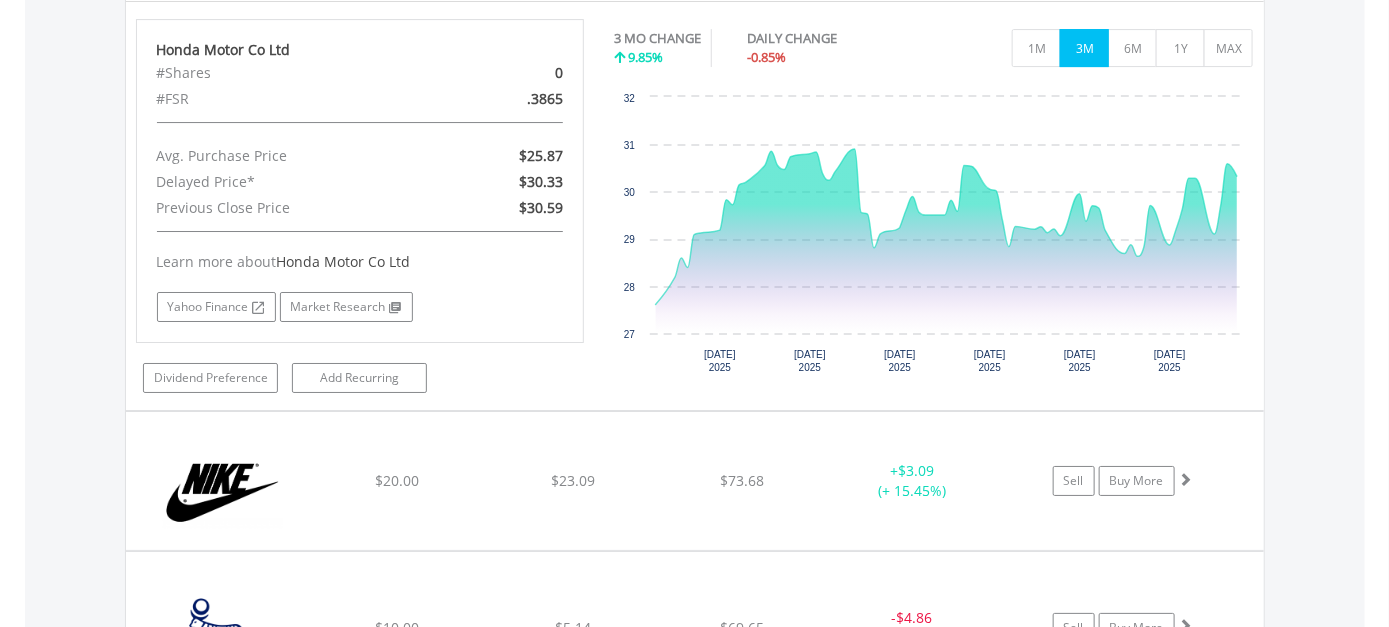scroll, scrollTop: 2521, scrollLeft: 0, axis: vertical 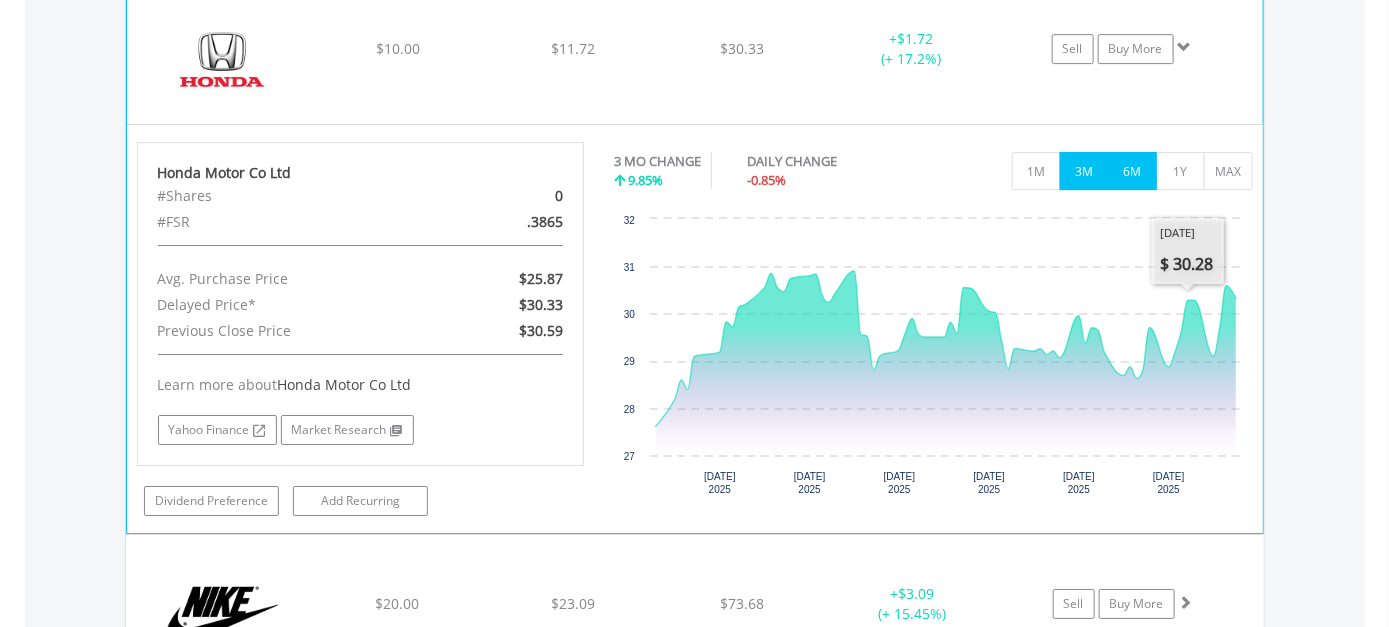click on "6M" at bounding box center [1132, 171] 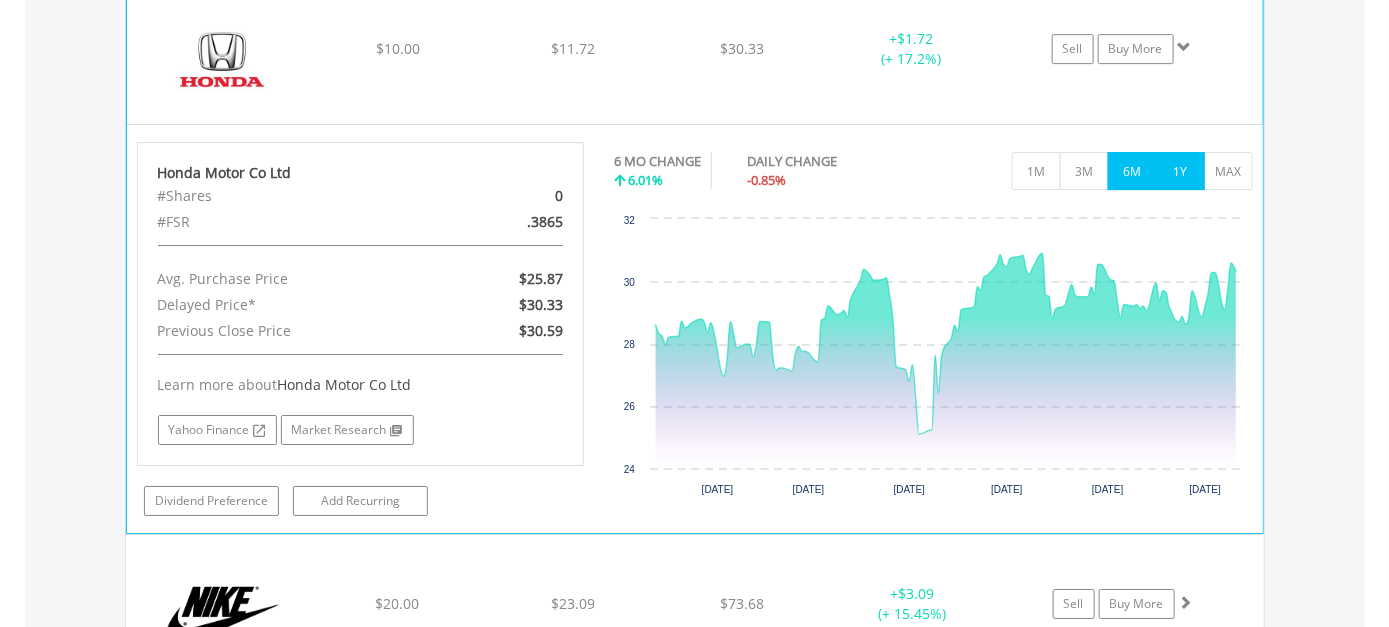 click on "1Y" at bounding box center [1180, 171] 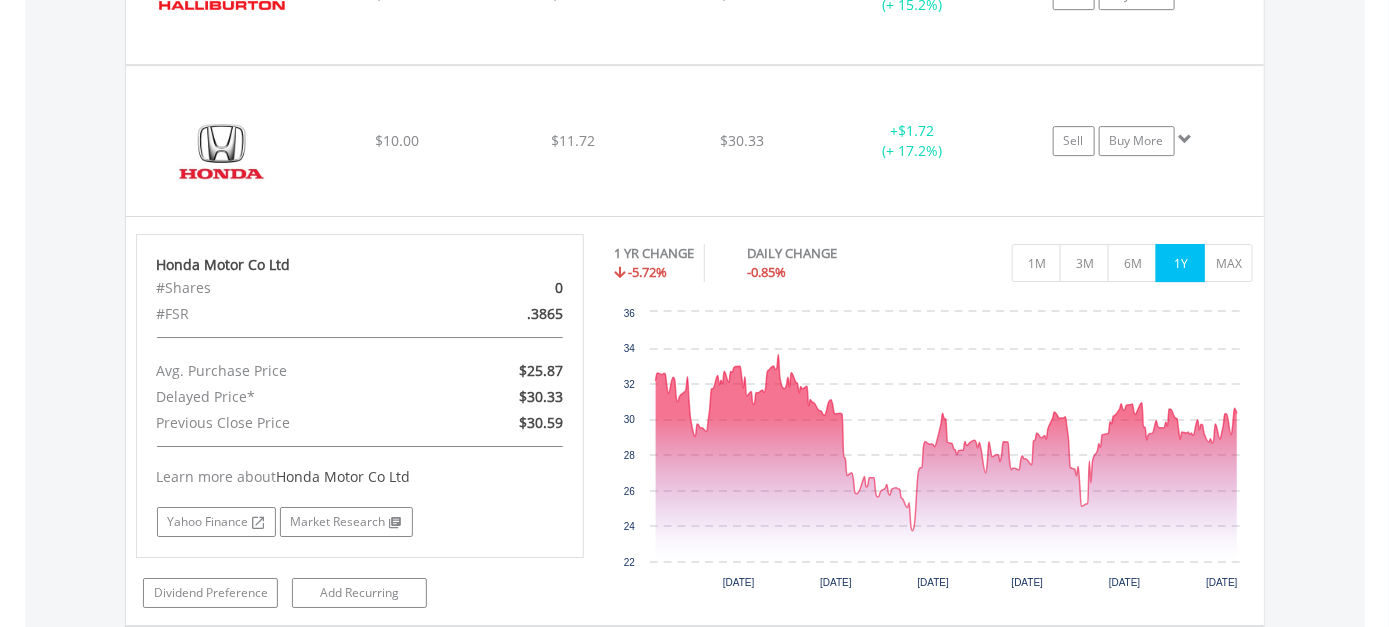 scroll, scrollTop: 2388, scrollLeft: 0, axis: vertical 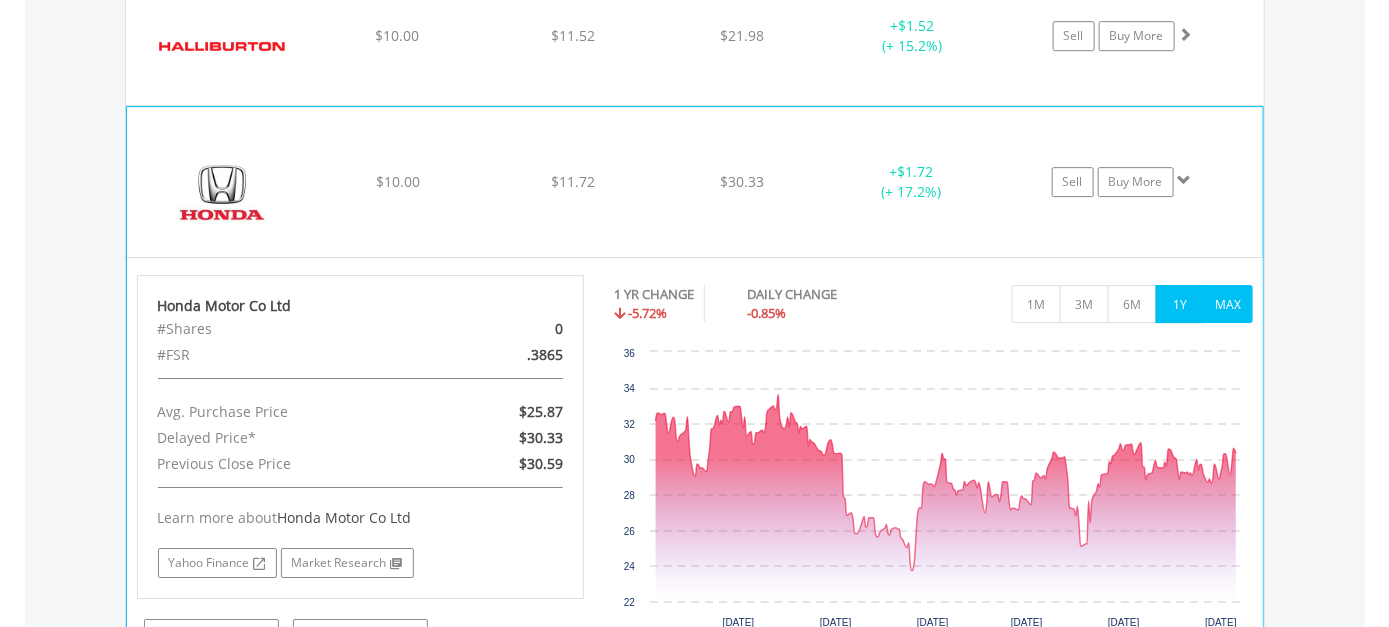 click on "MAX" at bounding box center [1228, 304] 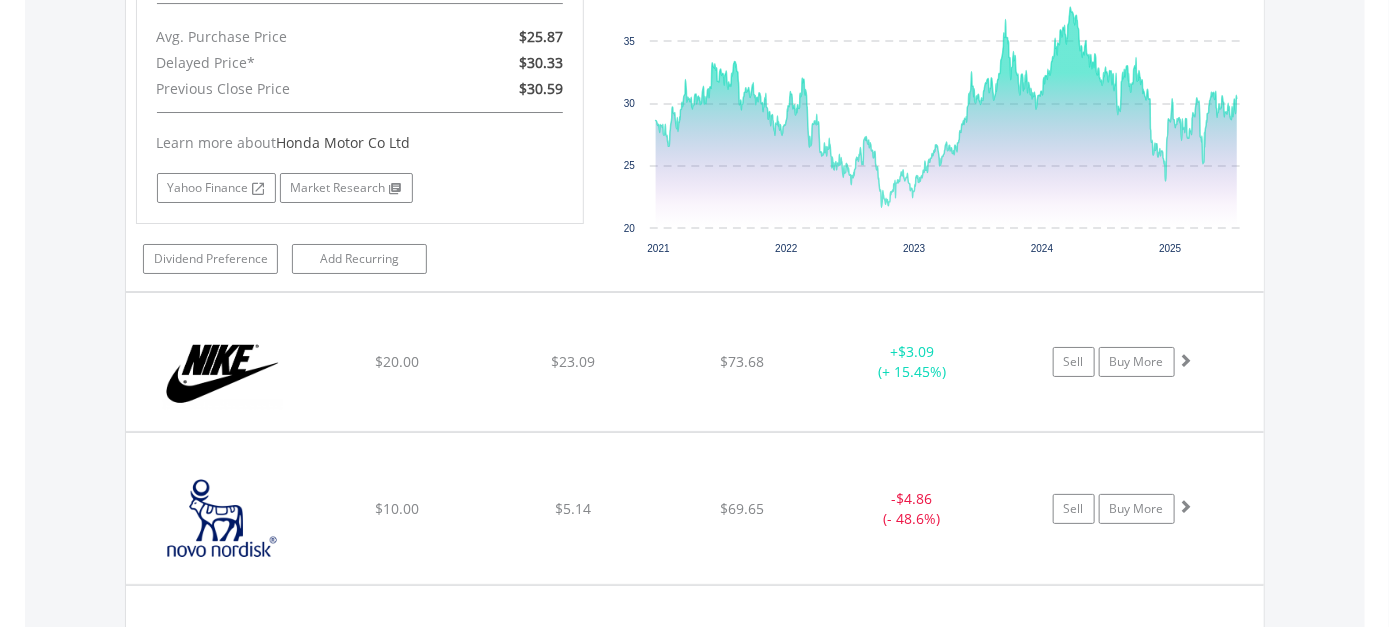 scroll, scrollTop: 2788, scrollLeft: 0, axis: vertical 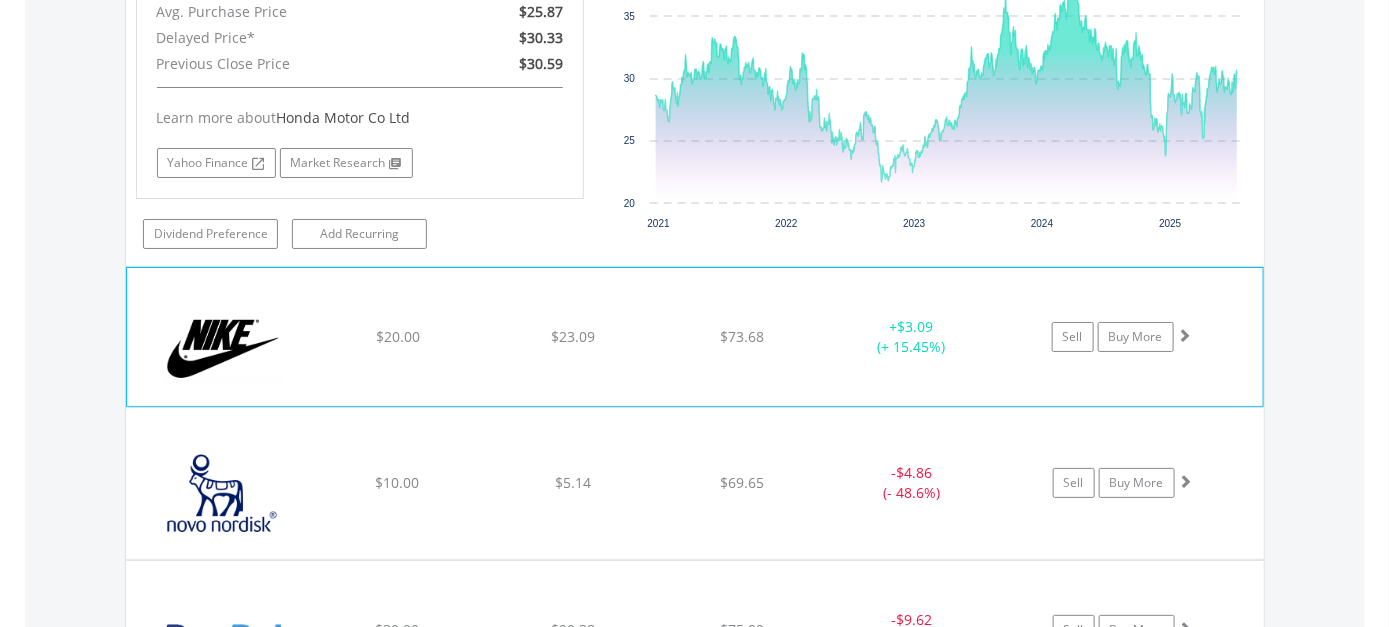 click at bounding box center (223, 347) 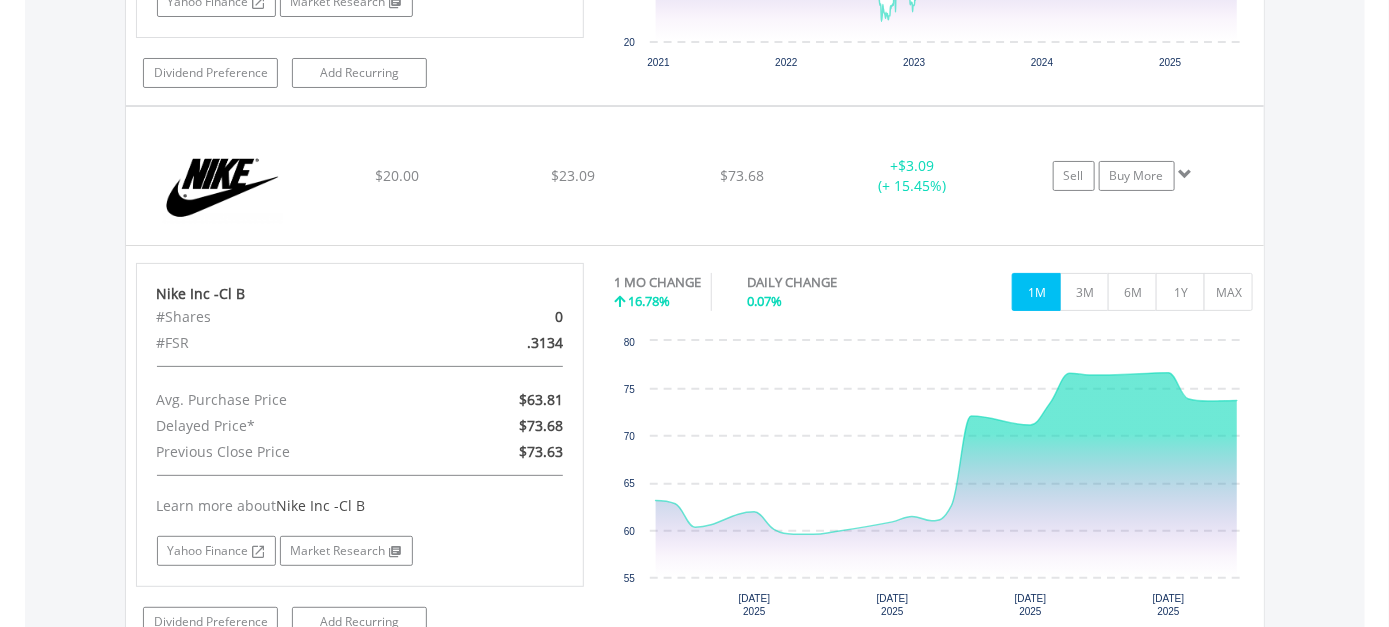 scroll, scrollTop: 3093, scrollLeft: 0, axis: vertical 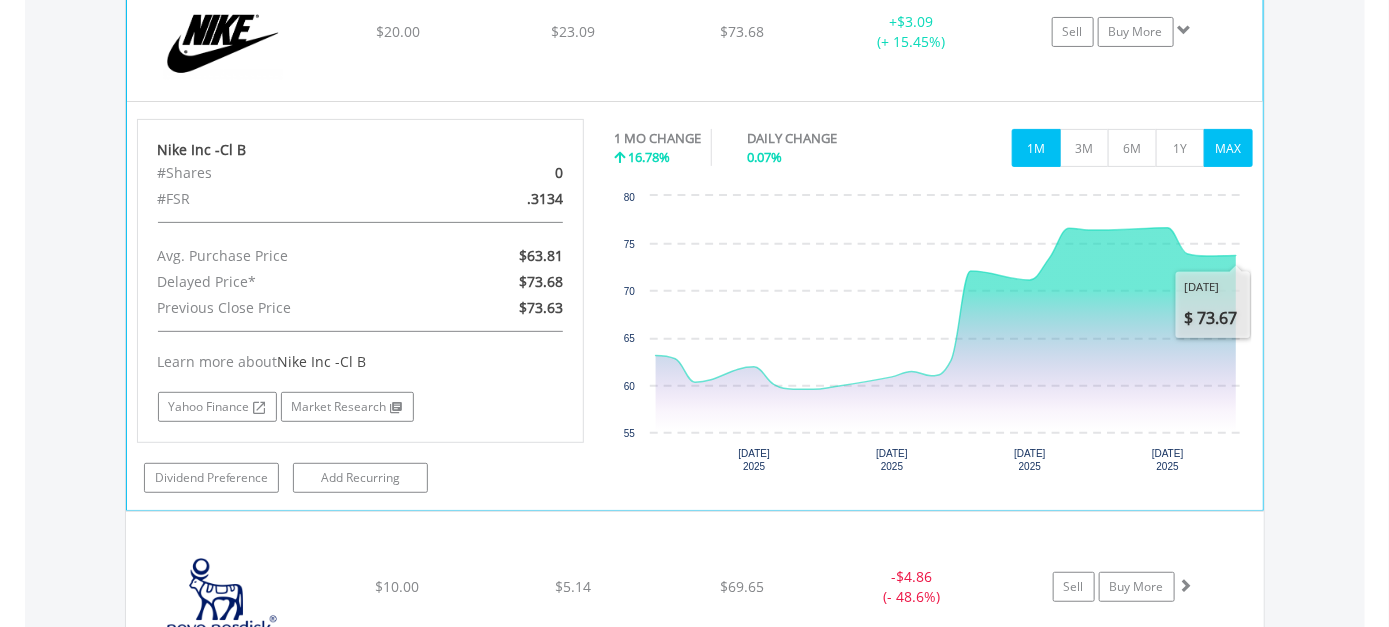 click on "MAX" at bounding box center (1228, 148) 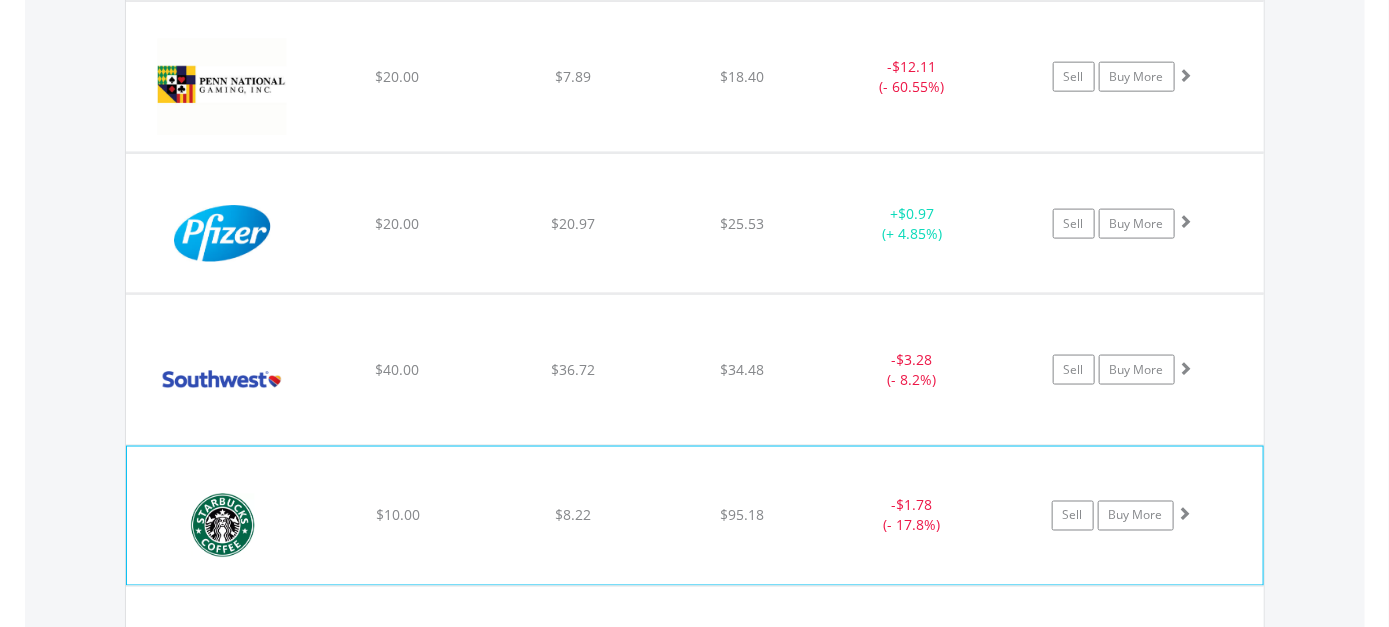 scroll, scrollTop: 3893, scrollLeft: 0, axis: vertical 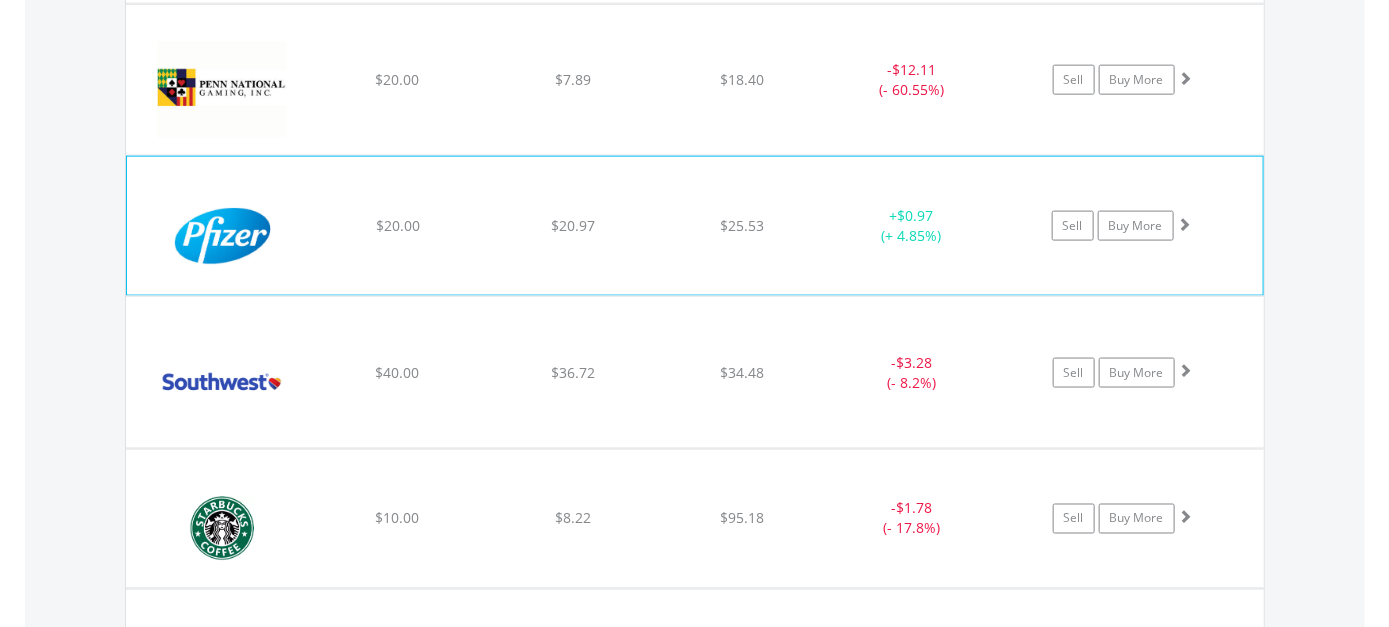 click at bounding box center [223, 236] 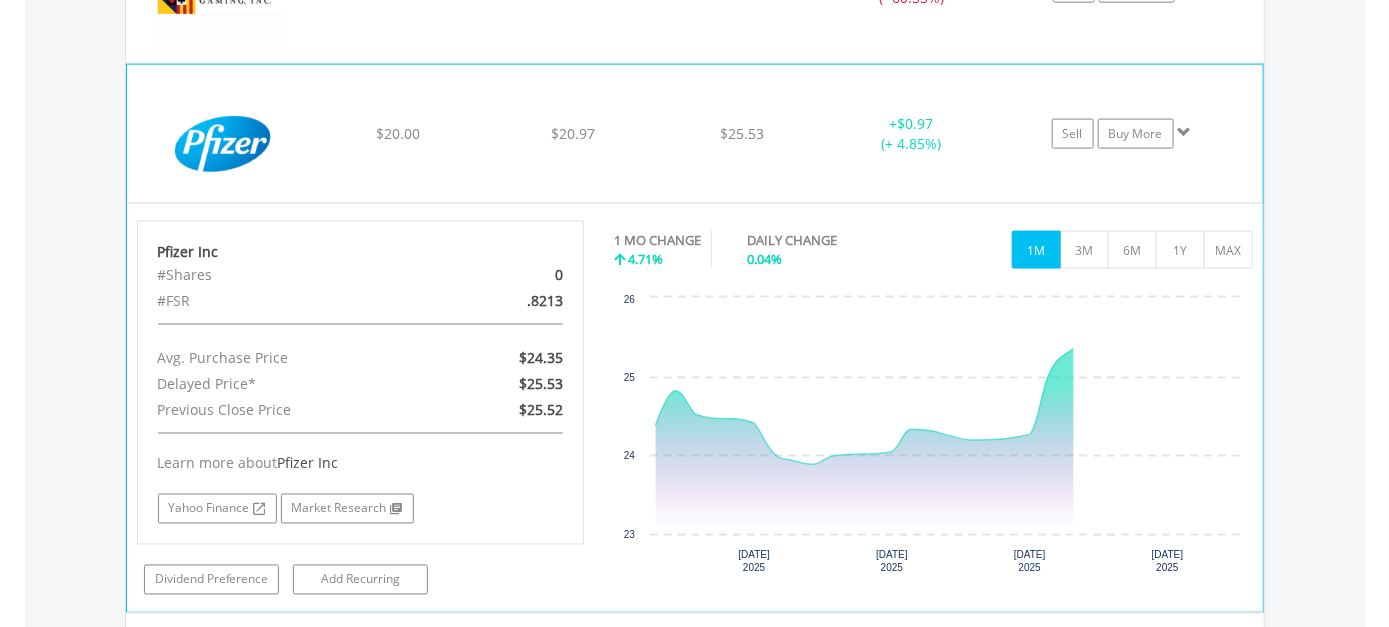 scroll, scrollTop: 4027, scrollLeft: 0, axis: vertical 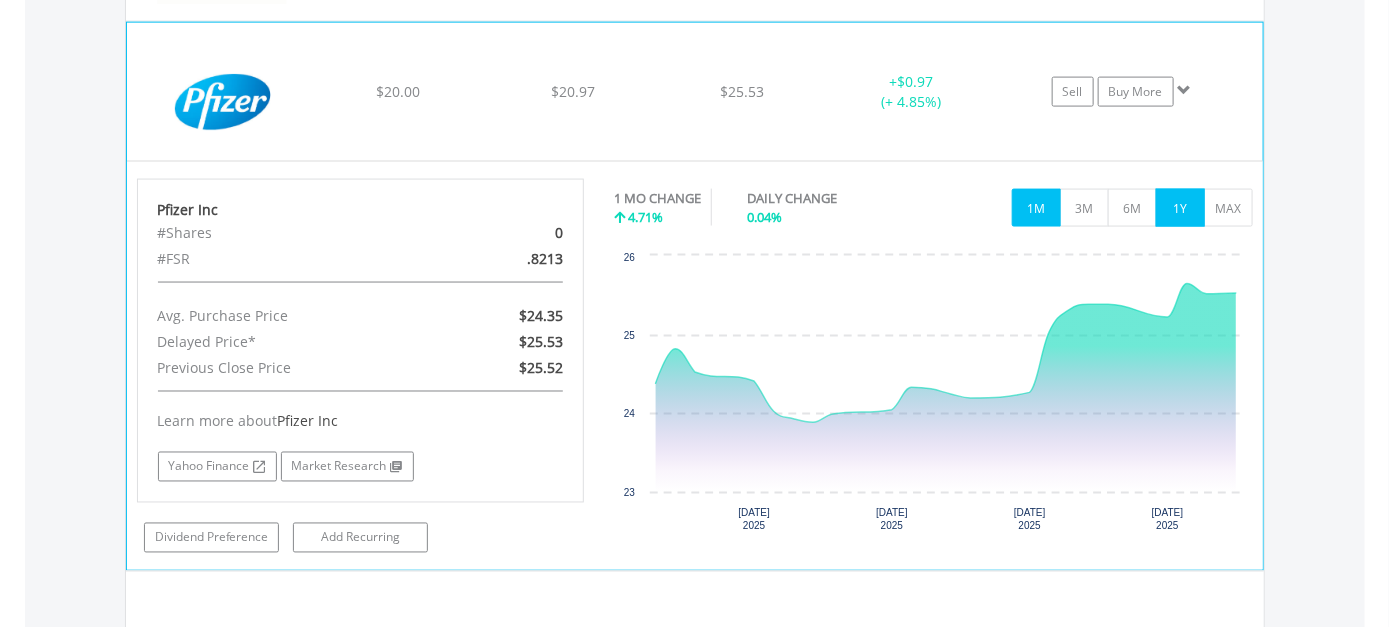 click on "1Y" at bounding box center (1180, 208) 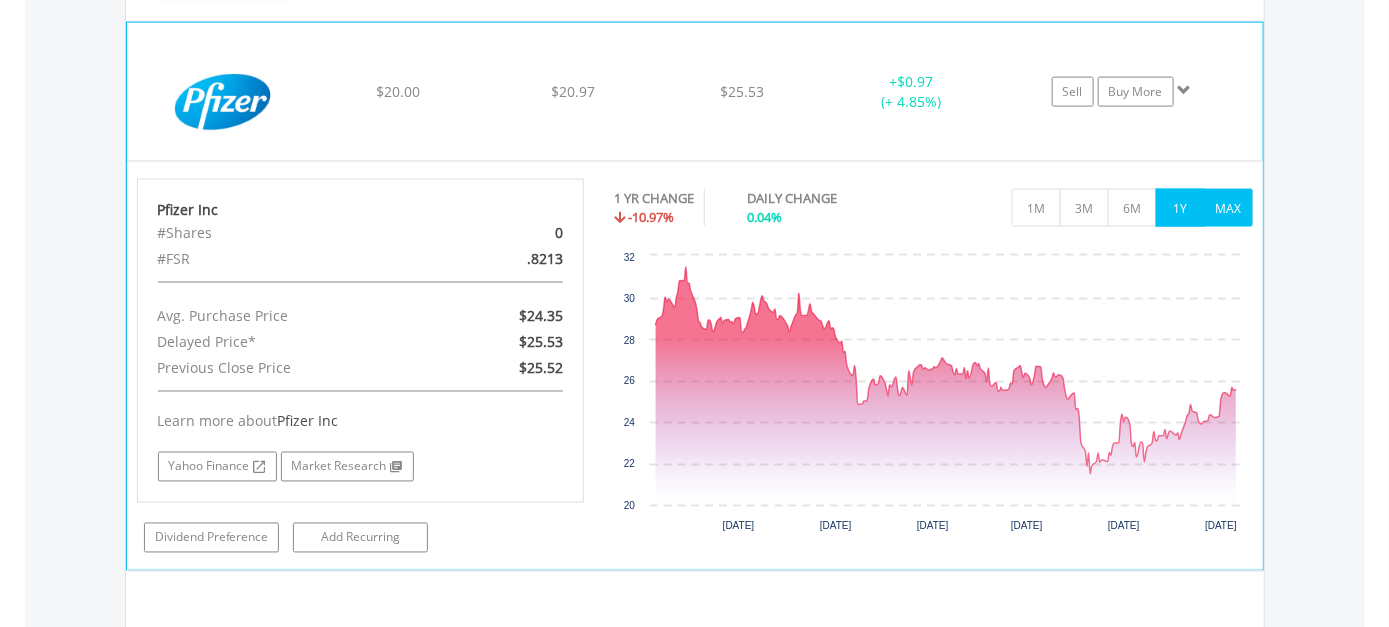 click on "MAX" at bounding box center (1228, 208) 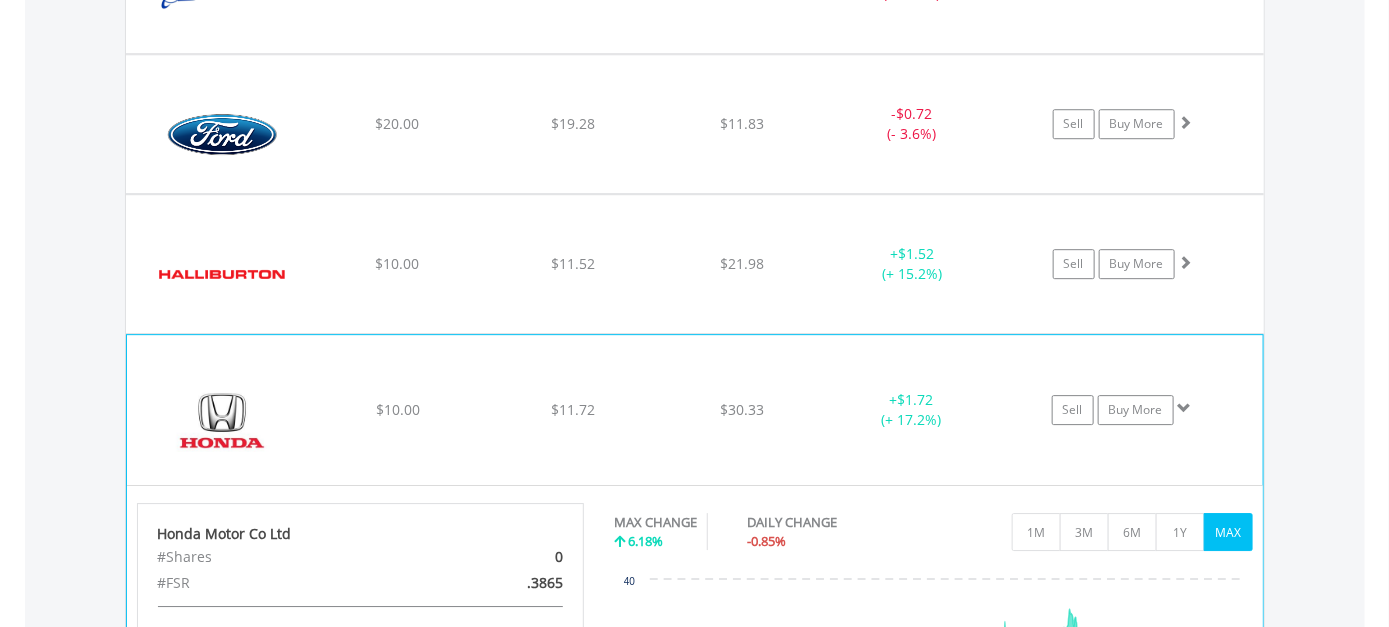 scroll, scrollTop: 2252, scrollLeft: 0, axis: vertical 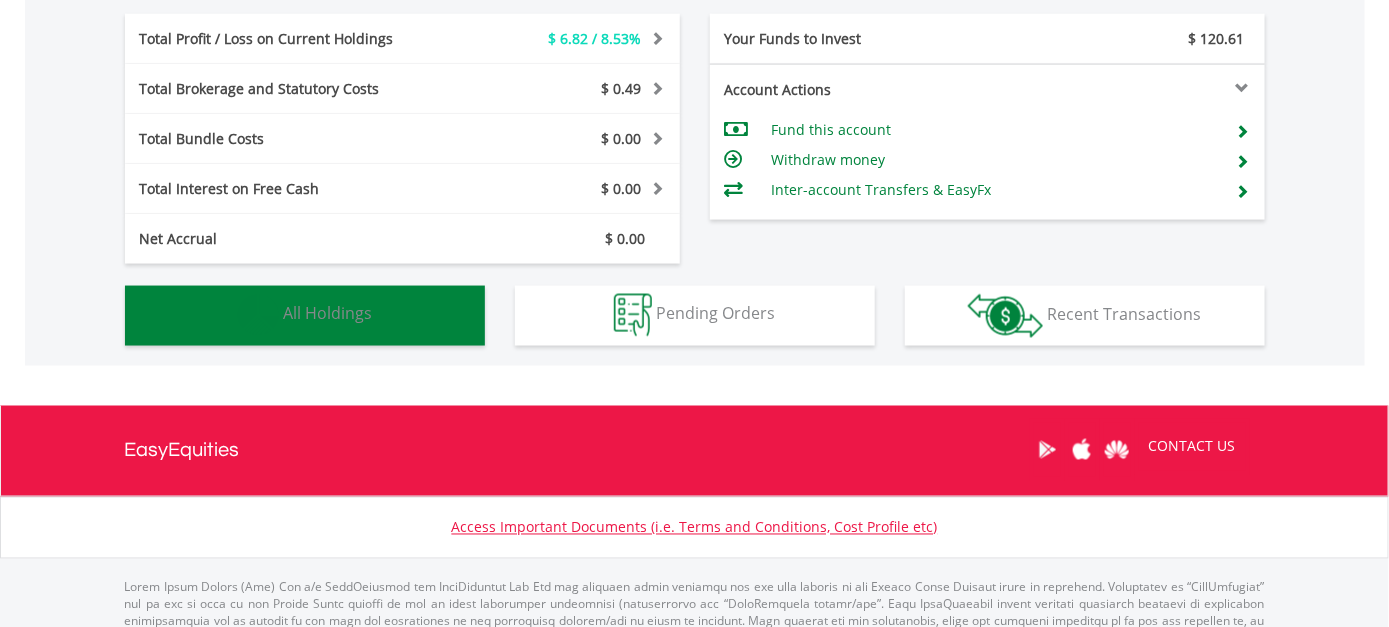 click on "Holdings
All Holdings" at bounding box center (305, 316) 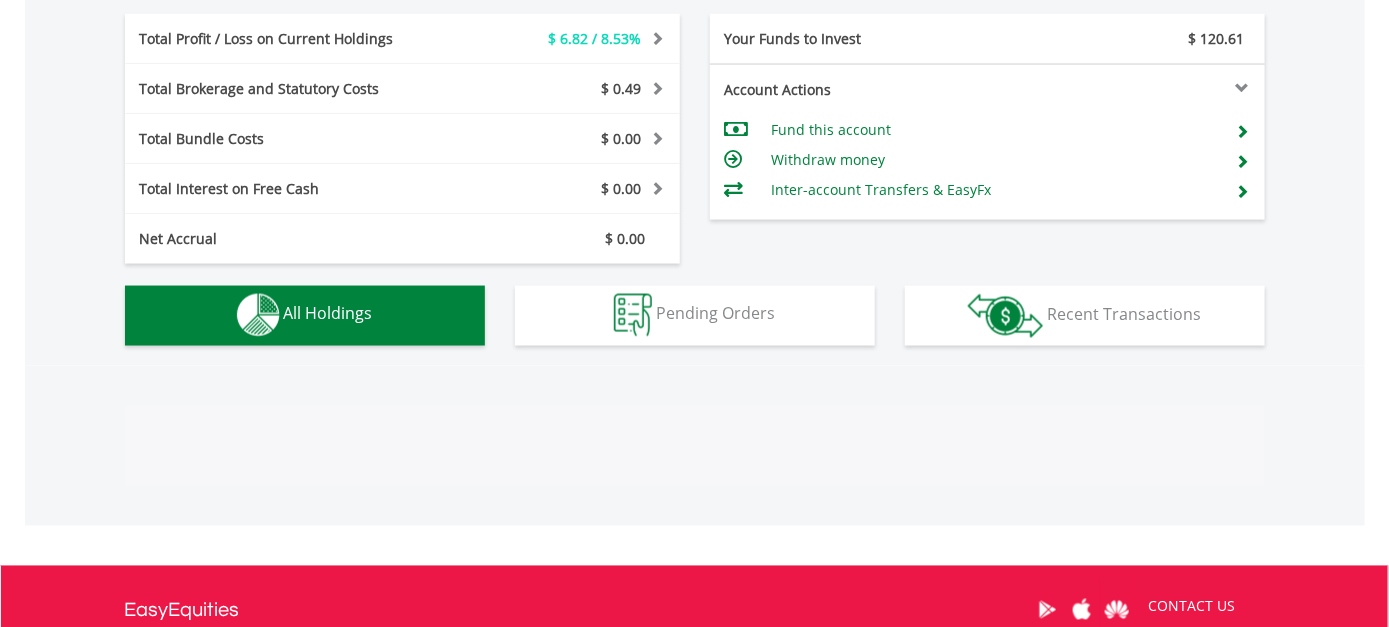 scroll, scrollTop: 1442, scrollLeft: 0, axis: vertical 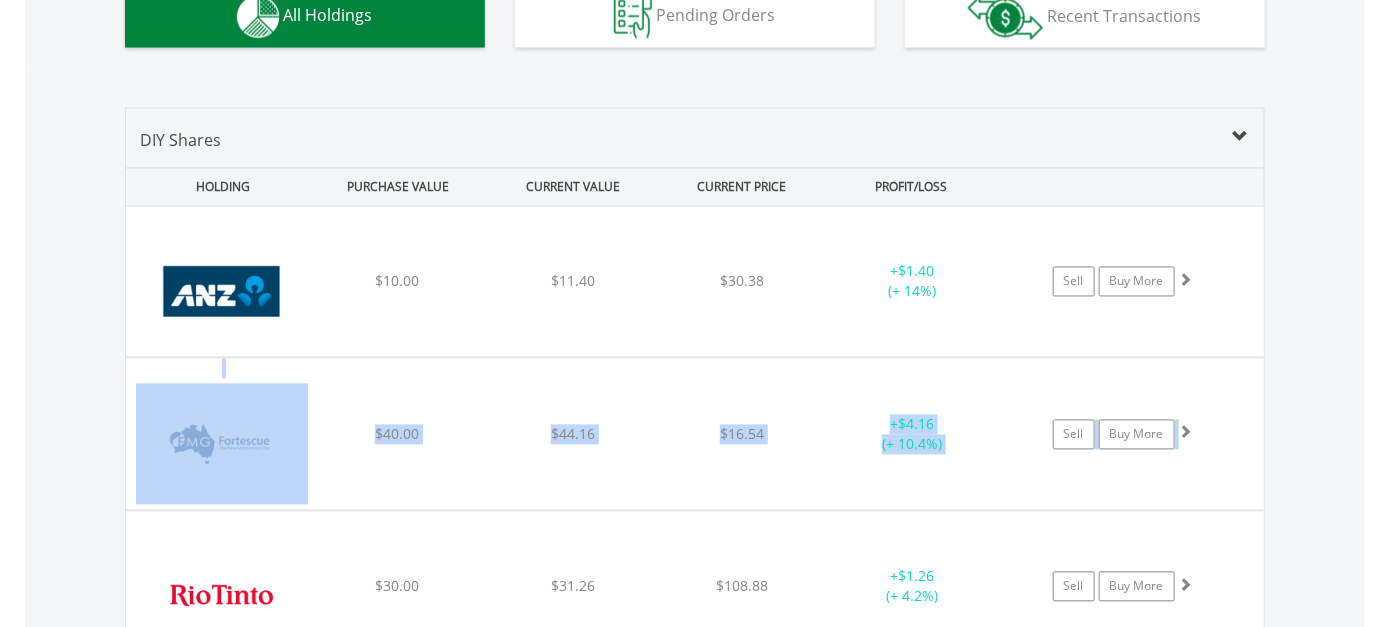 drag, startPoint x: 1369, startPoint y: 319, endPoint x: 1381, endPoint y: 213, distance: 106.677086 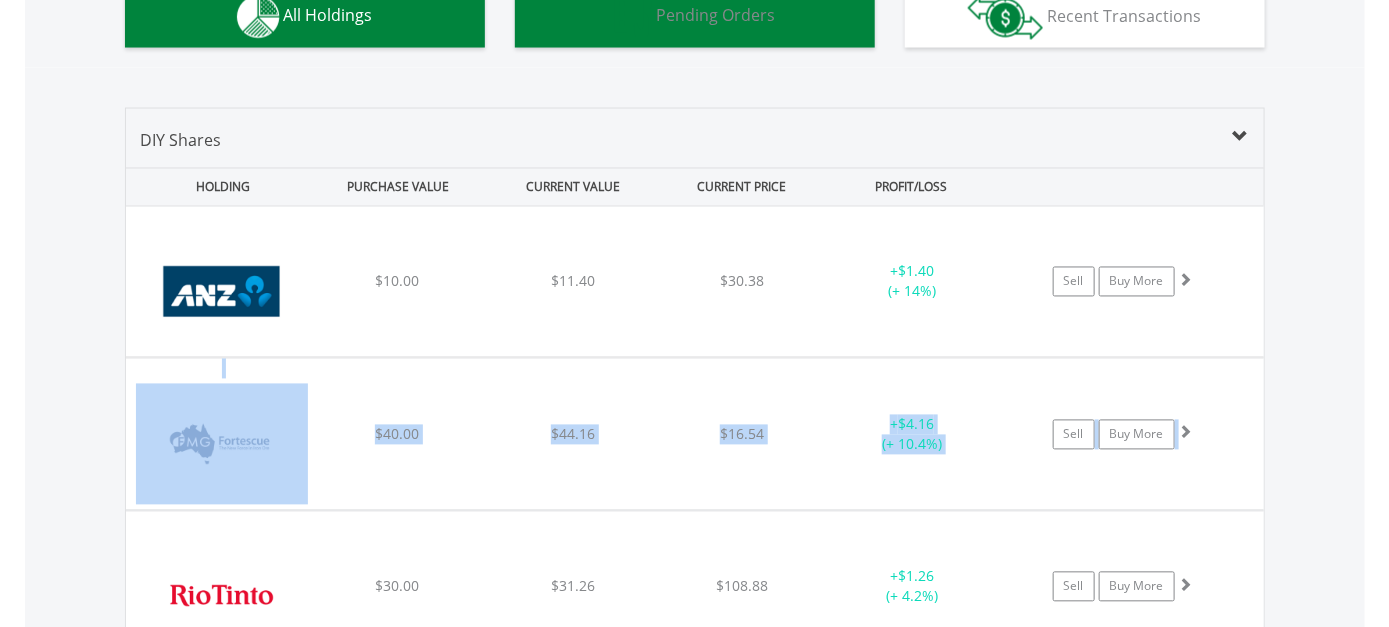 click on "Pending Orders" at bounding box center (715, 16) 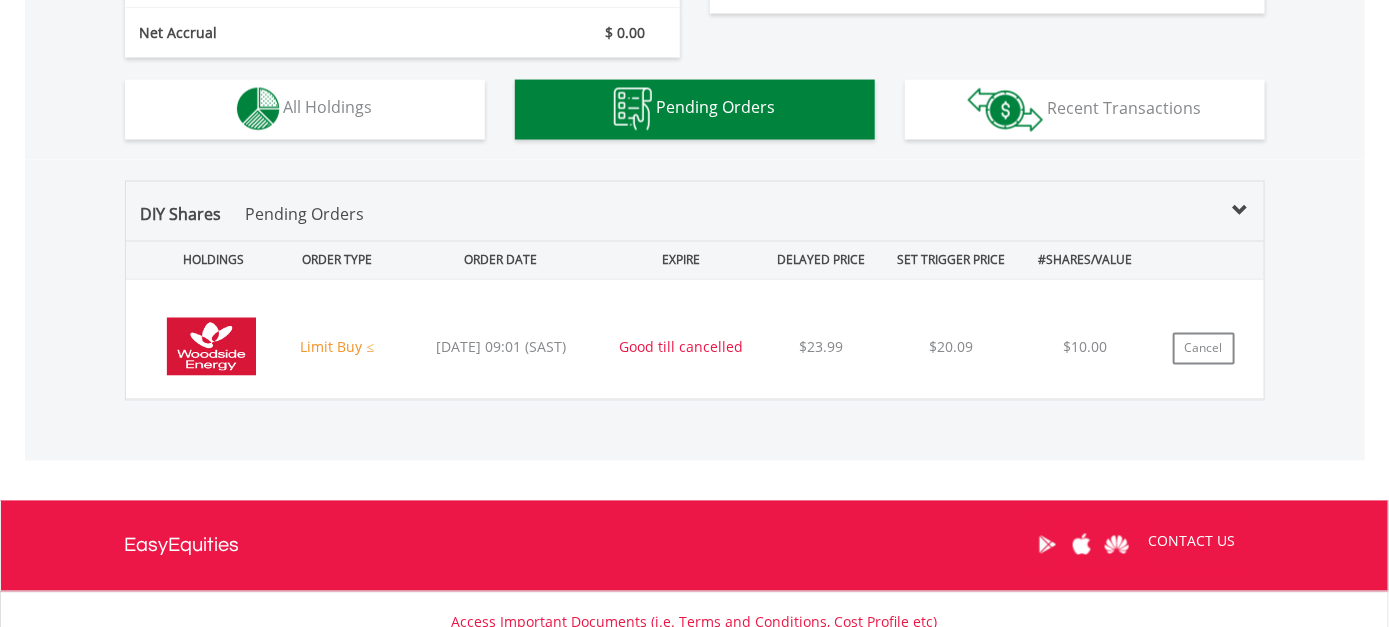 scroll, scrollTop: 1402, scrollLeft: 0, axis: vertical 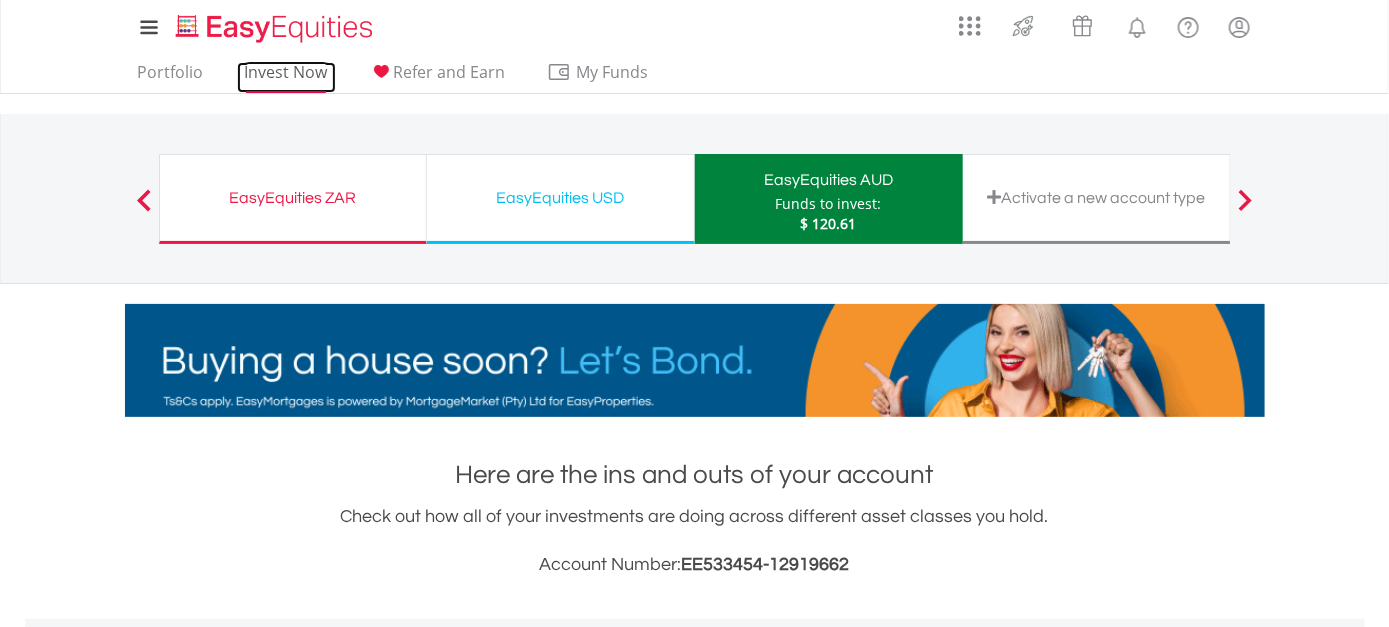 click on "Invest Now" at bounding box center [286, 77] 